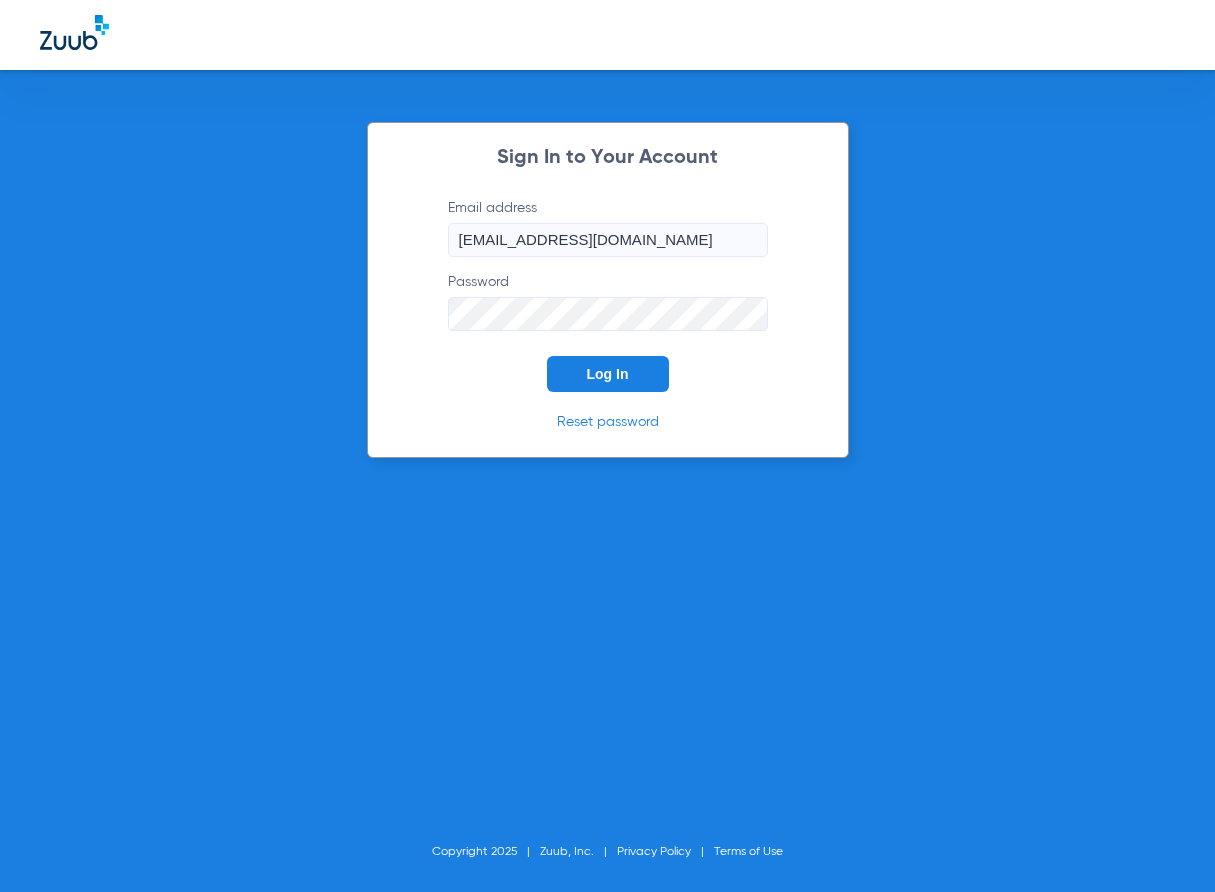 scroll, scrollTop: 0, scrollLeft: 0, axis: both 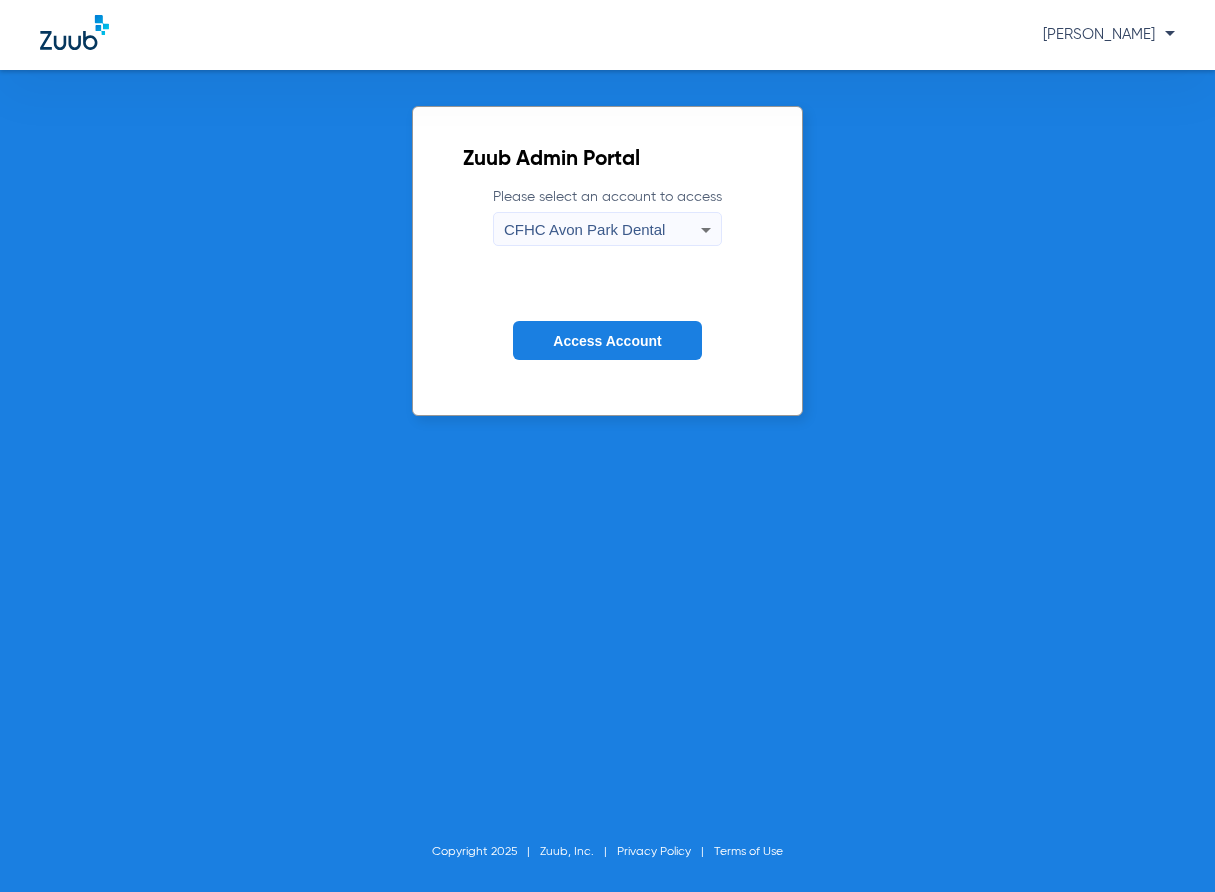 click on "Access Account" 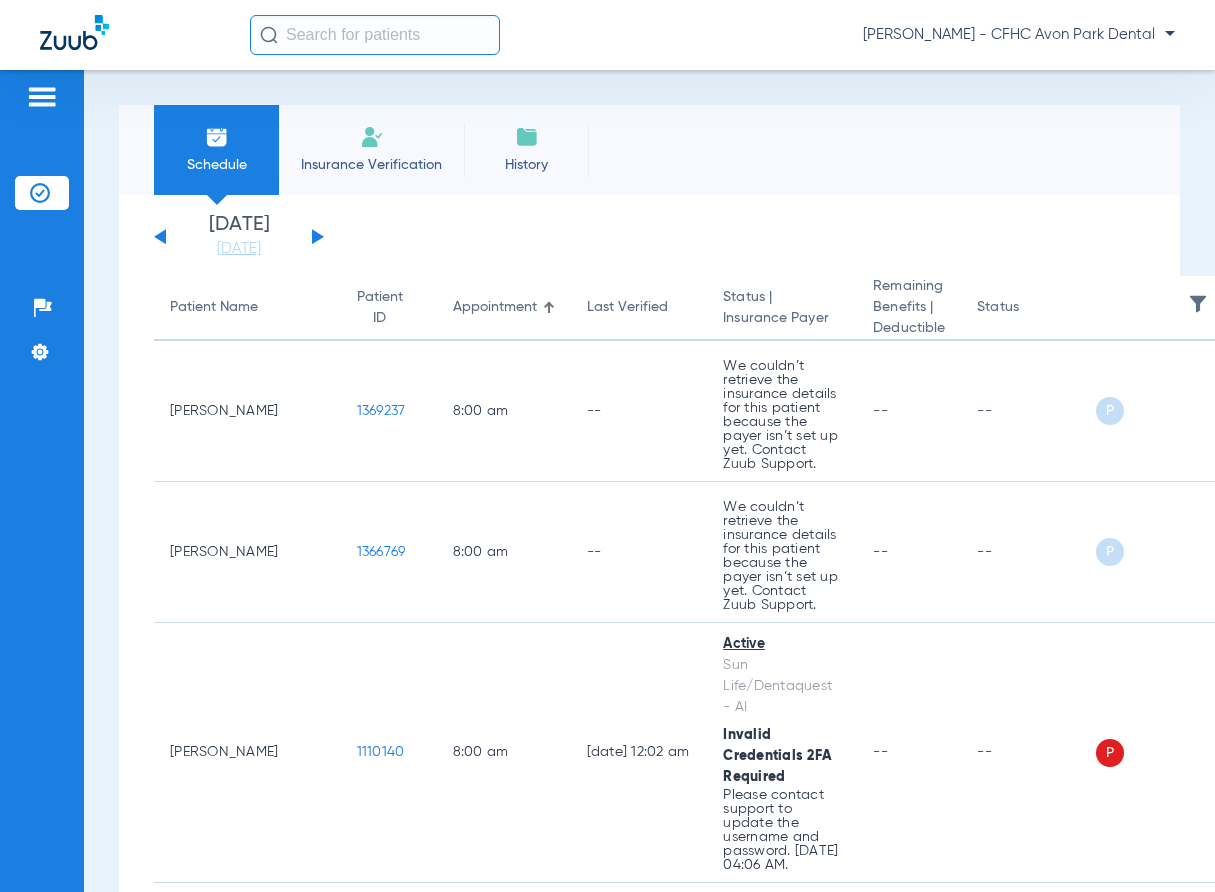 click 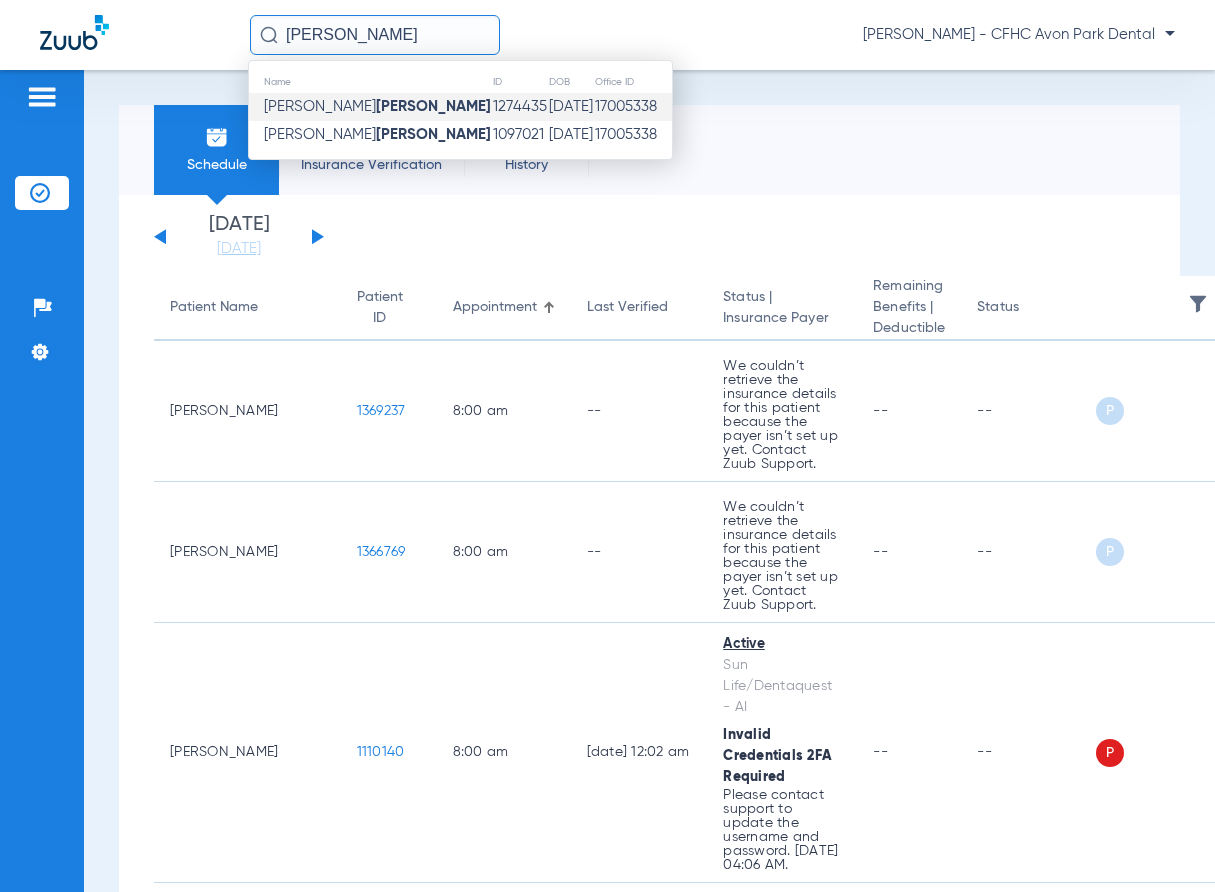 type on "angeletti" 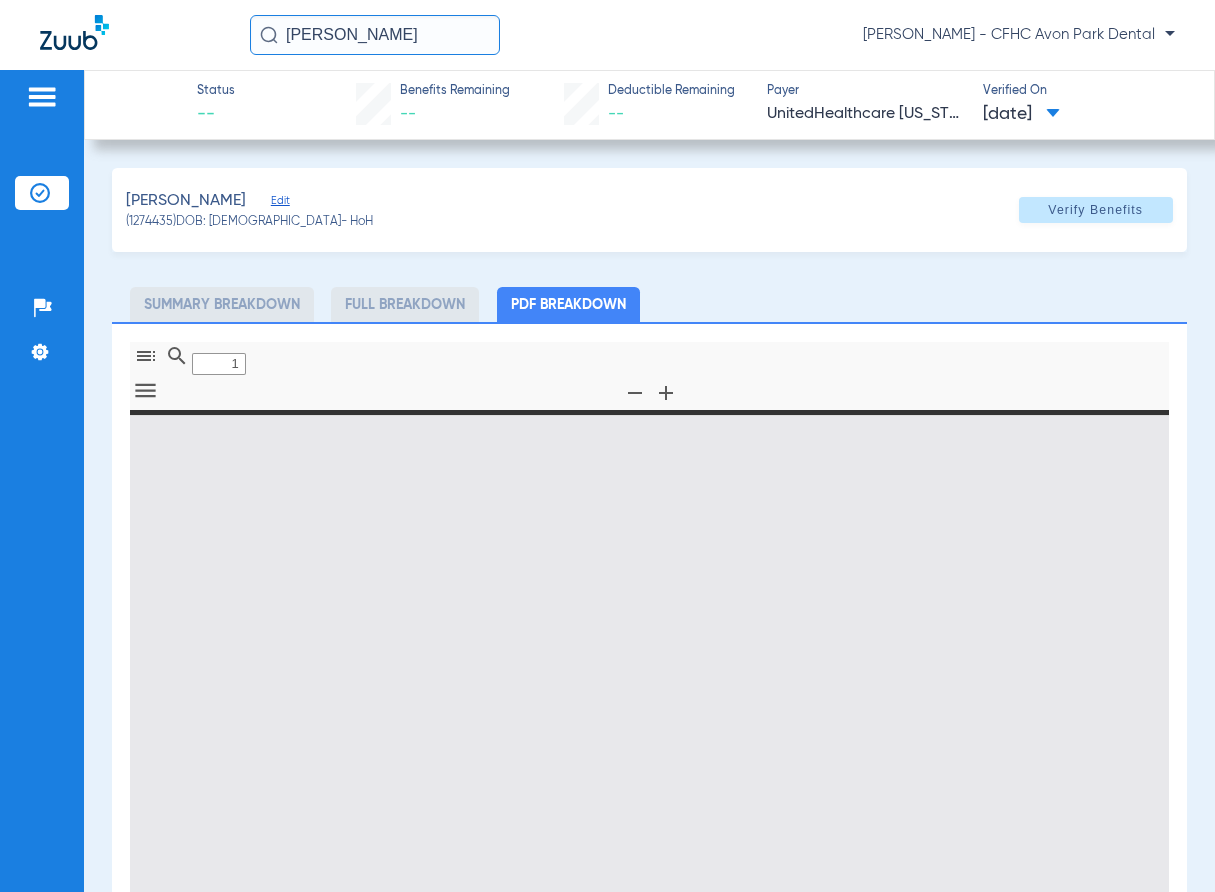 type on "0" 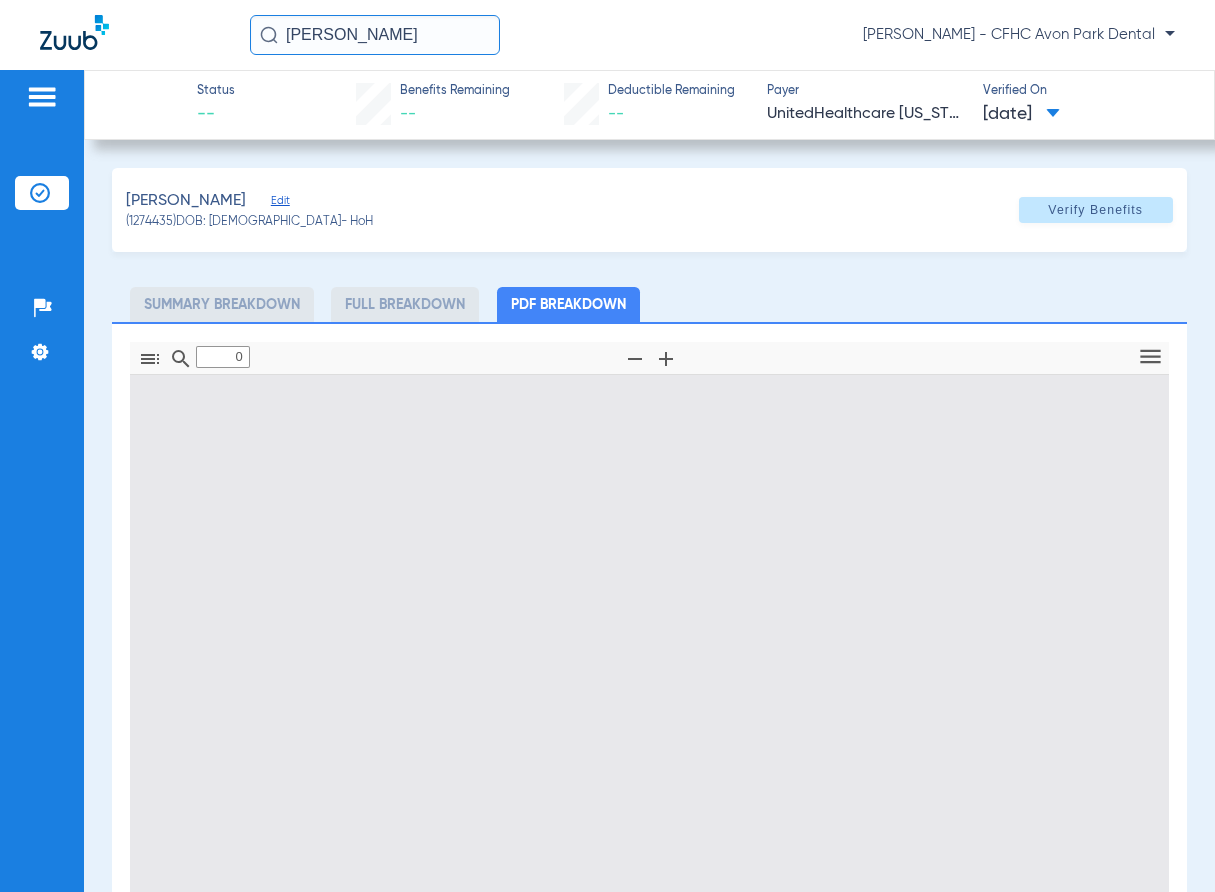 type on "1" 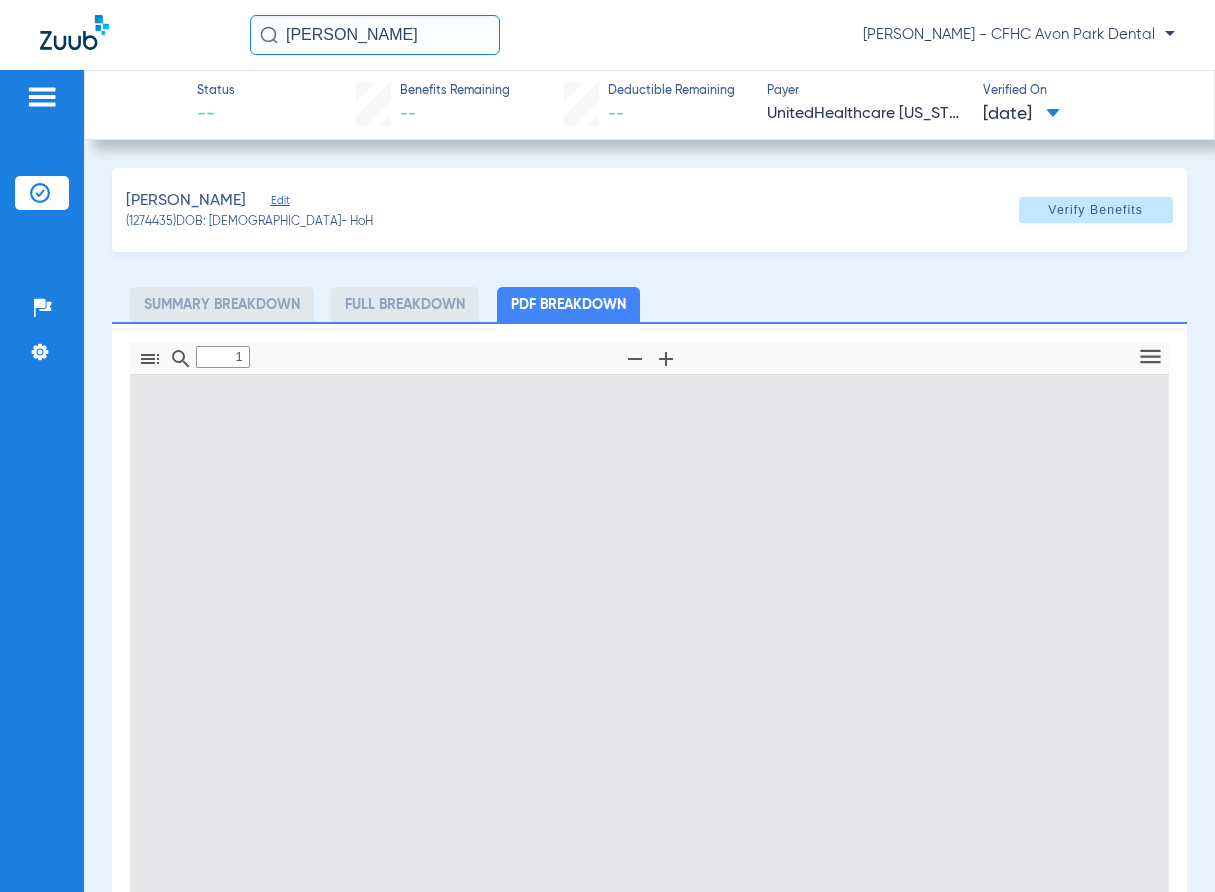 scroll, scrollTop: 10, scrollLeft: 0, axis: vertical 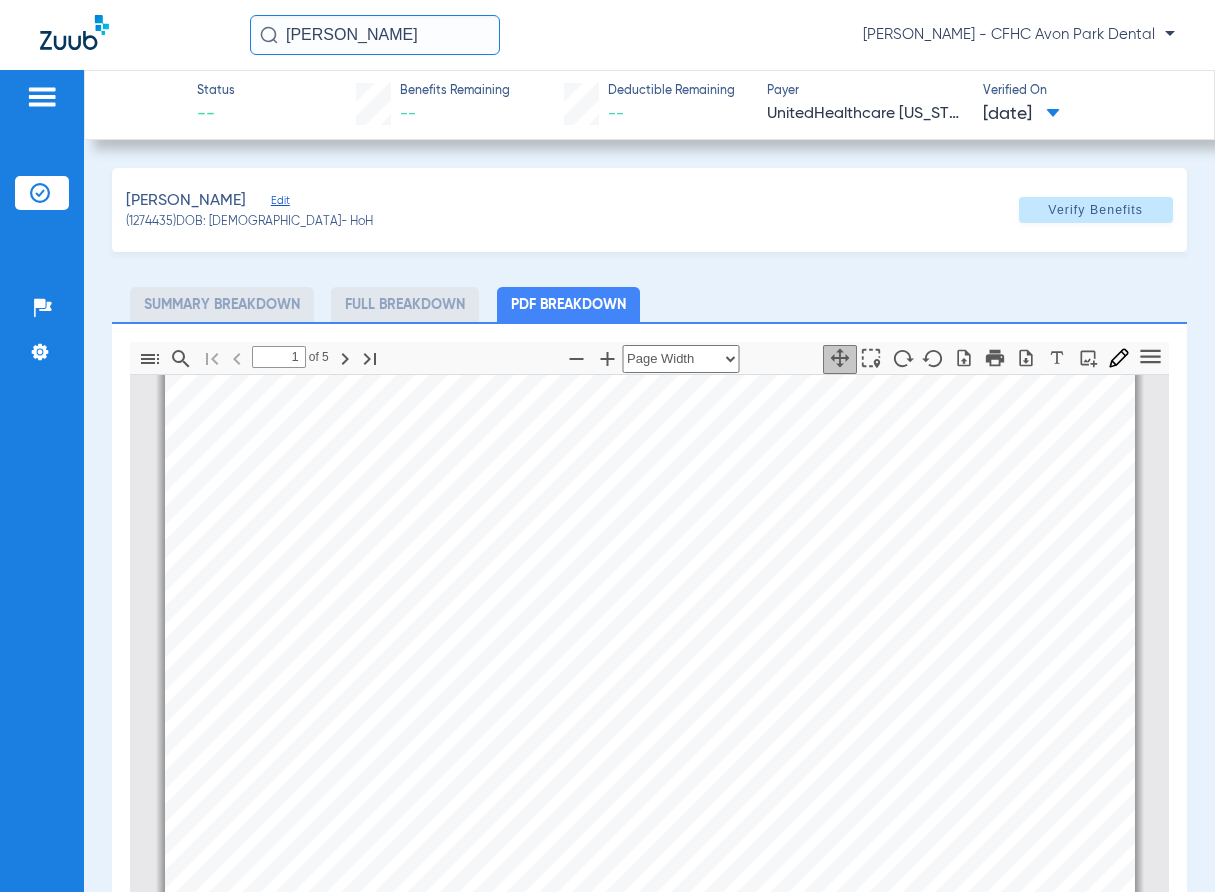 click on "angeletti" 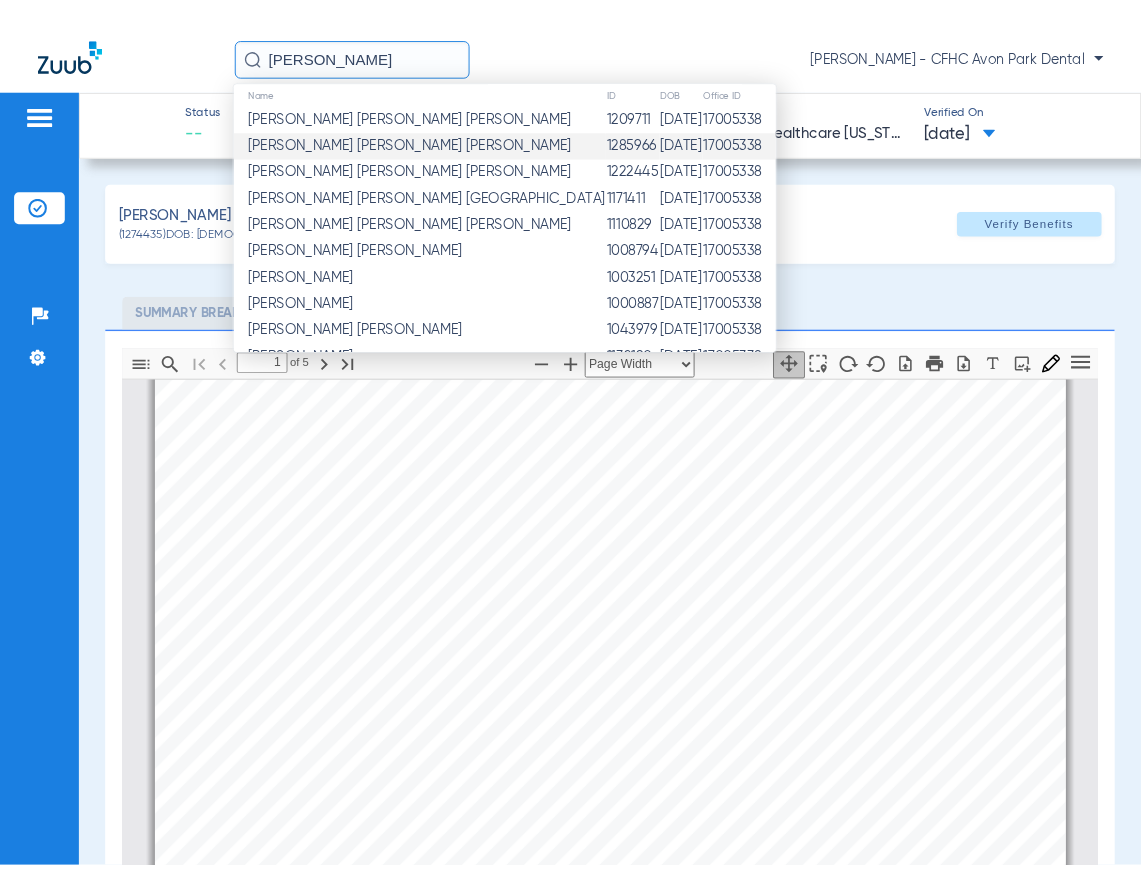 scroll, scrollTop: 0, scrollLeft: 0, axis: both 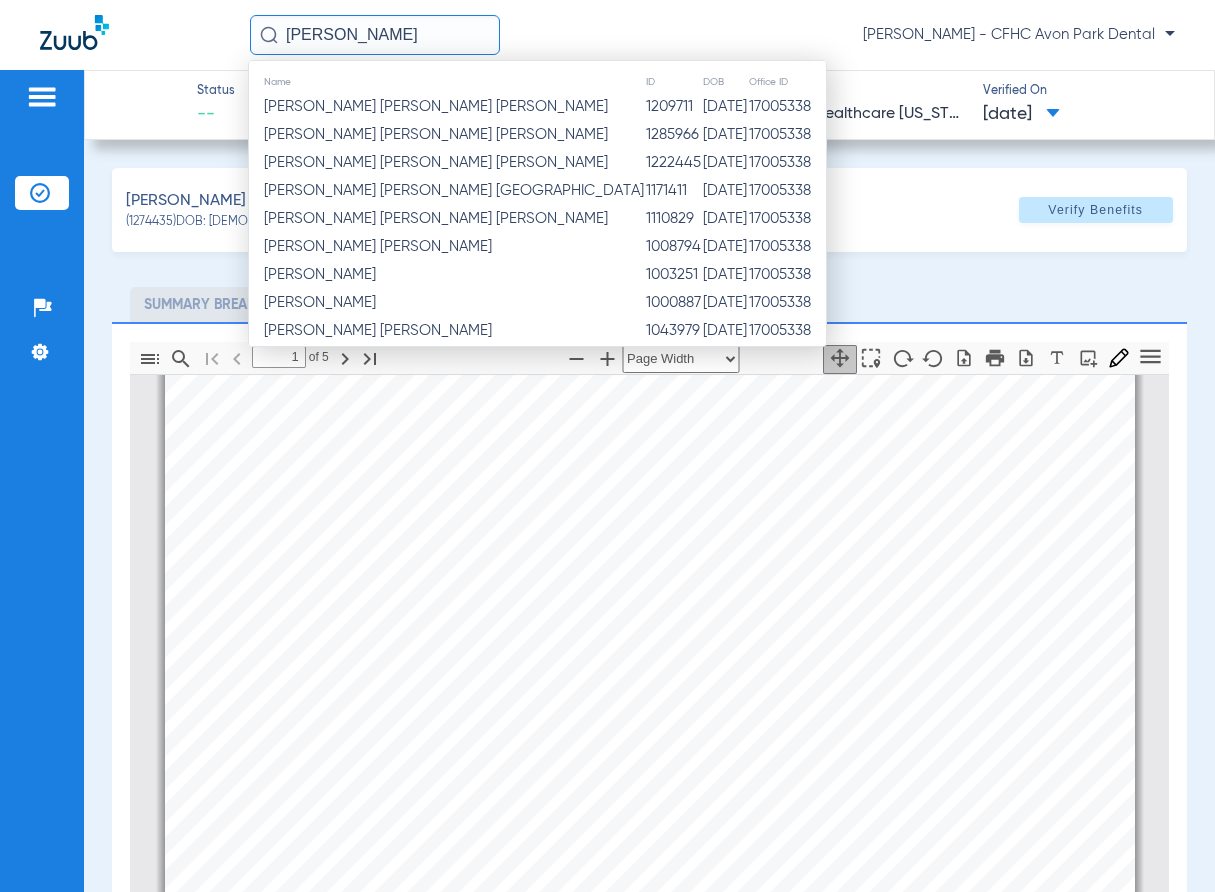 click on "luis garcia" 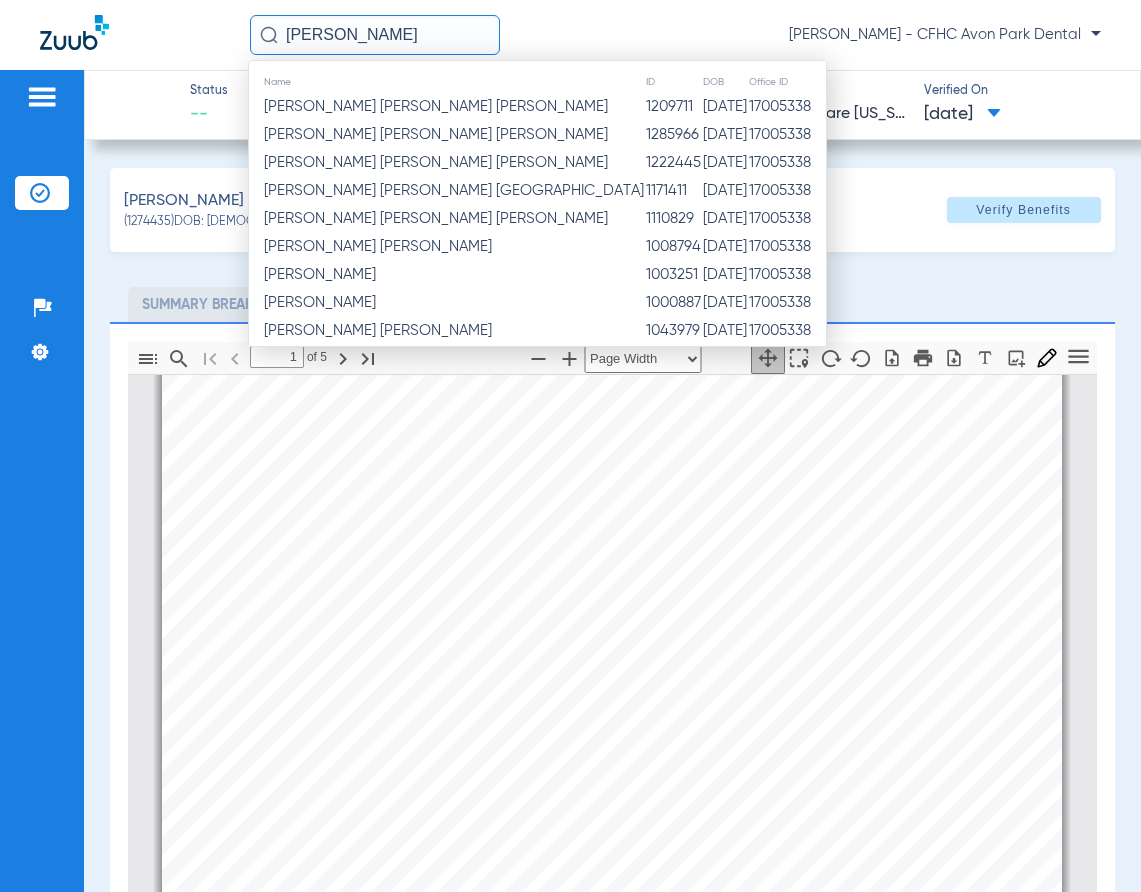 click on "Patient Eligibility *This report is only accurate on the date and time it is rendered (07/08/2025). The patient's information may have changed after this report was generated. UnitedHealthcare Florida Member MICHAEL ANGELETTI Selected Insurance  Eligible In Network This patient is   Eligible   for services on   07/11/2025   from: Denise Gomara Avon Park   (950 County Road 17A West Avon Park, FL 33825) Eligibility Verified on 07/08/2025. Benefit Plan   UnitedHealthcare FL Du … Plan/Group Name UnitedHealthcare FL Plan/Group Number United FL Member ID   122241351 DOB   11/30/1962 Relationship   Self Type   Medicare Effective Date   01/01/2022 Term Date   - Other Insurance IMPORTANT: This information was retrieved from   UnitedHealthcare Florida   and reflects their current records. Note that this information may differ from information entered into SKYGEN DENTAL HUB." at bounding box center (612, 1011) 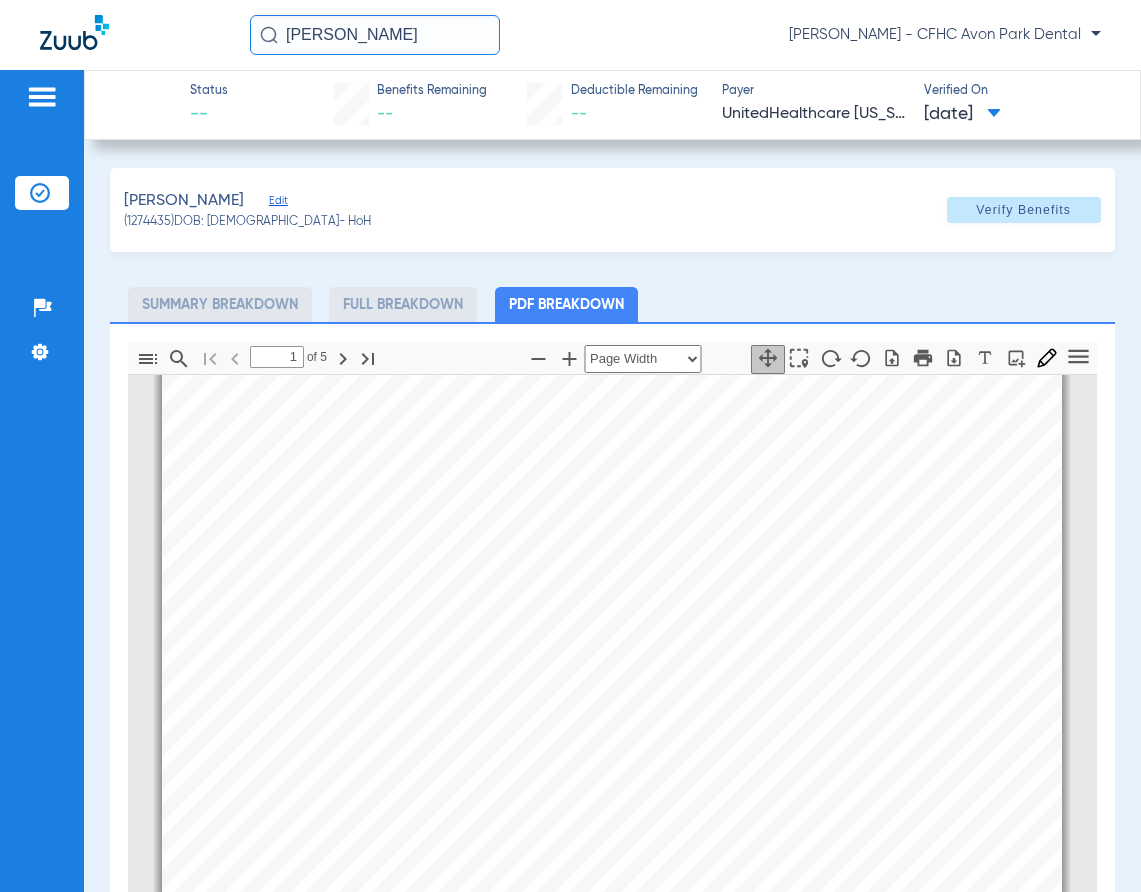 drag, startPoint x: 390, startPoint y: 27, endPoint x: -7, endPoint y: 11, distance: 397.3223 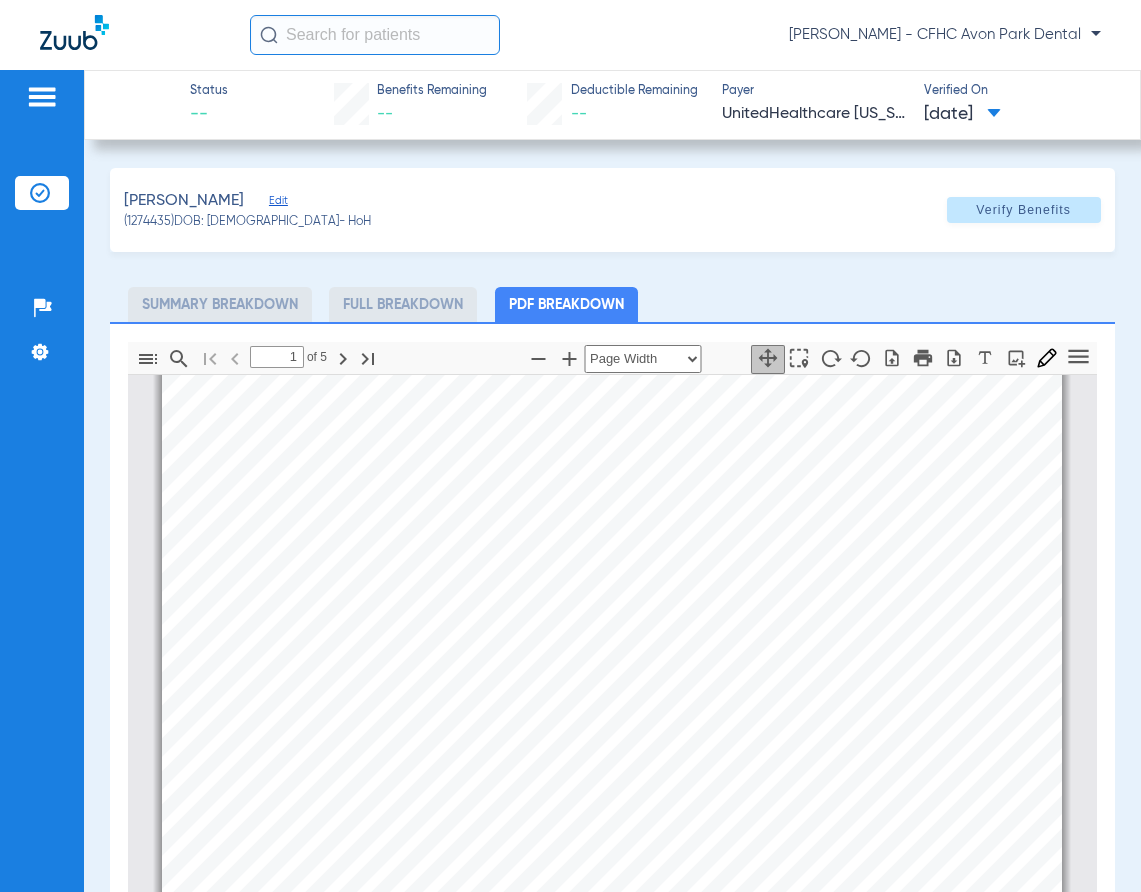 click 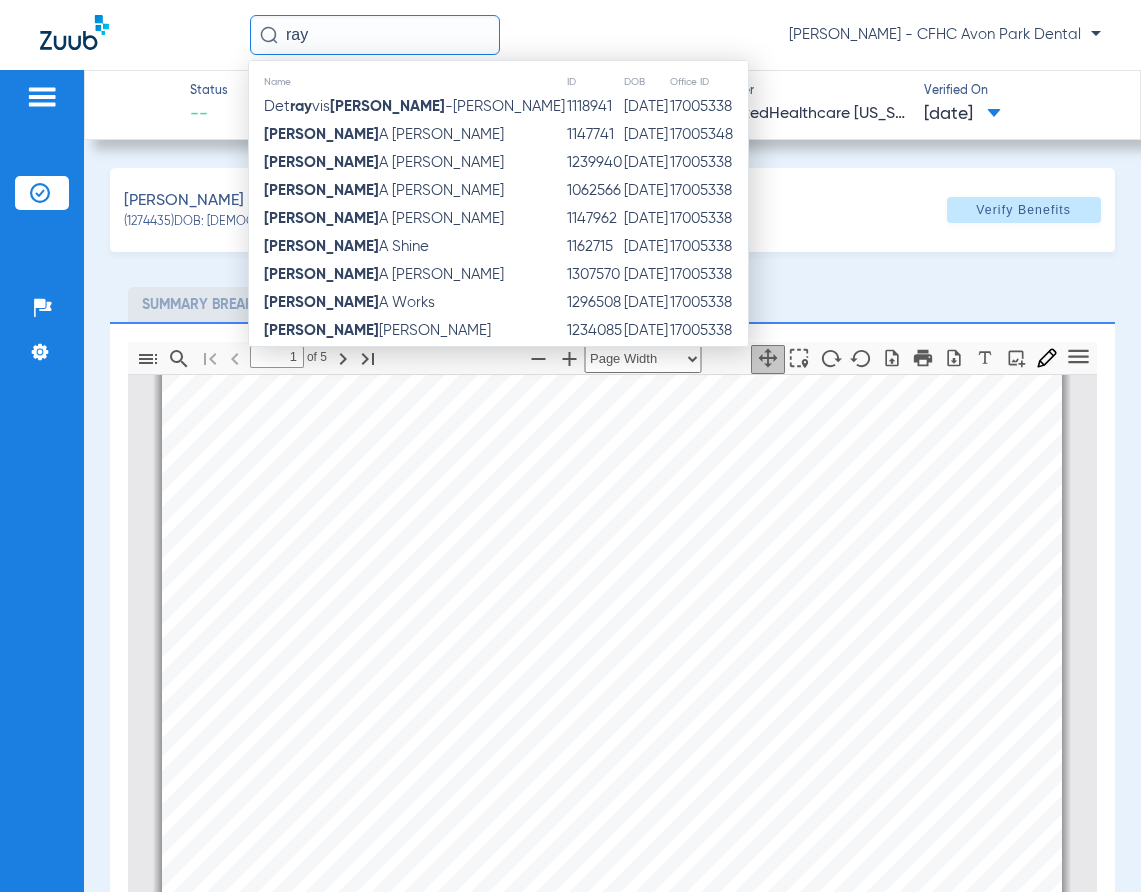 click on "ray" 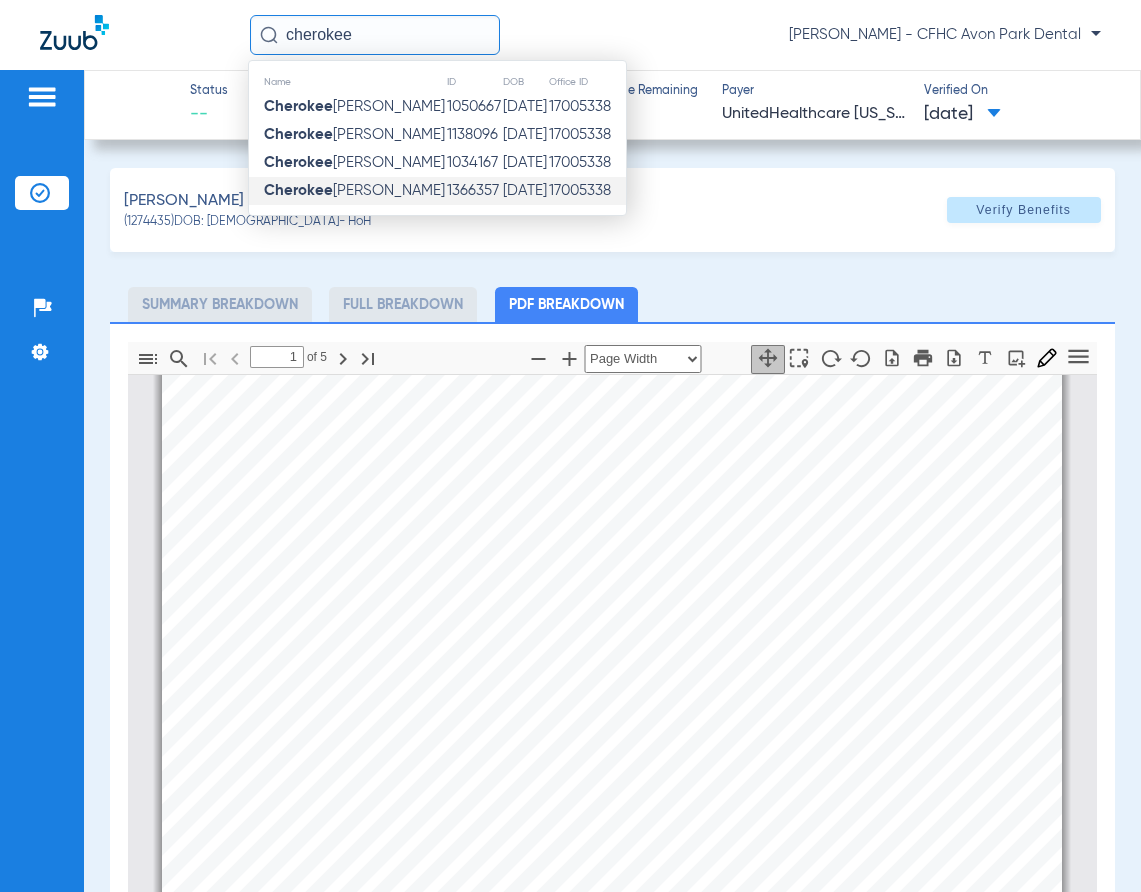 type on "cherokee" 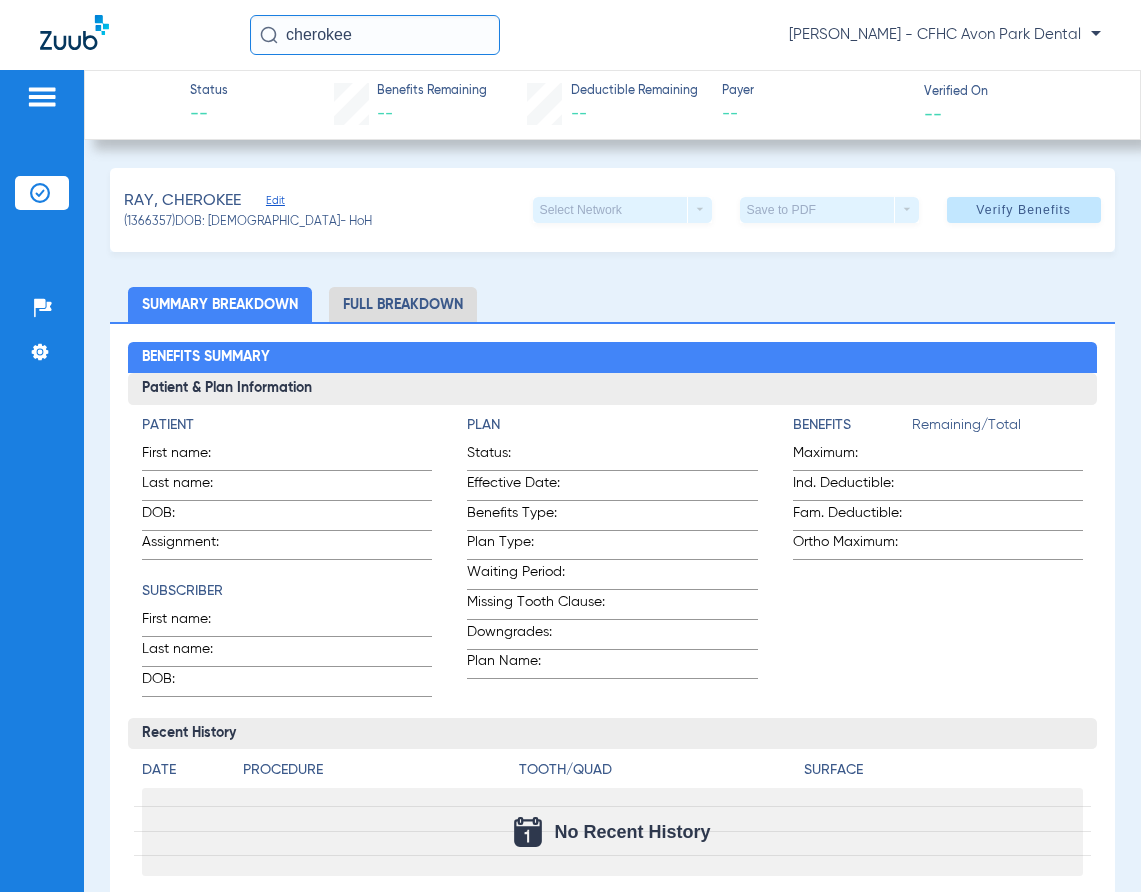 click on "cherokee  Mimi Bassant - CFHC Avon Park Dental" 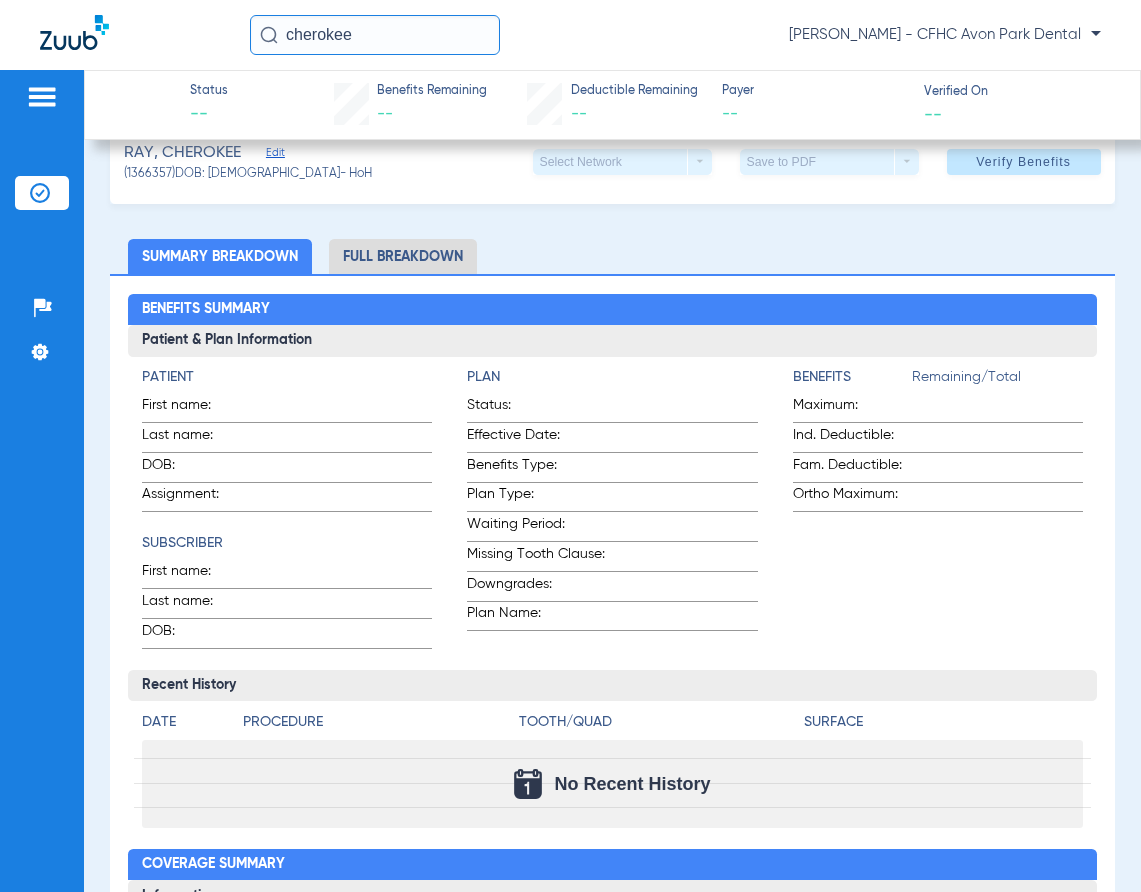 scroll, scrollTop: 0, scrollLeft: 0, axis: both 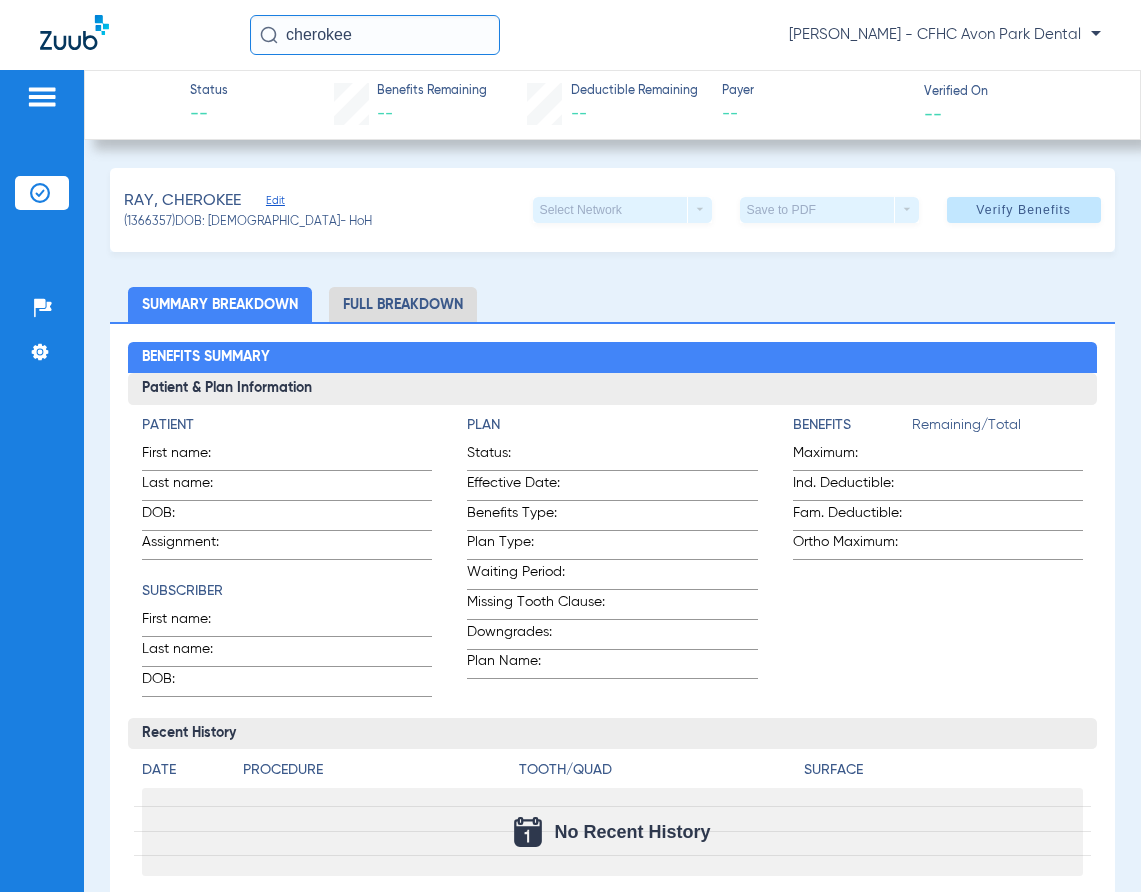 click on "Full Breakdown" 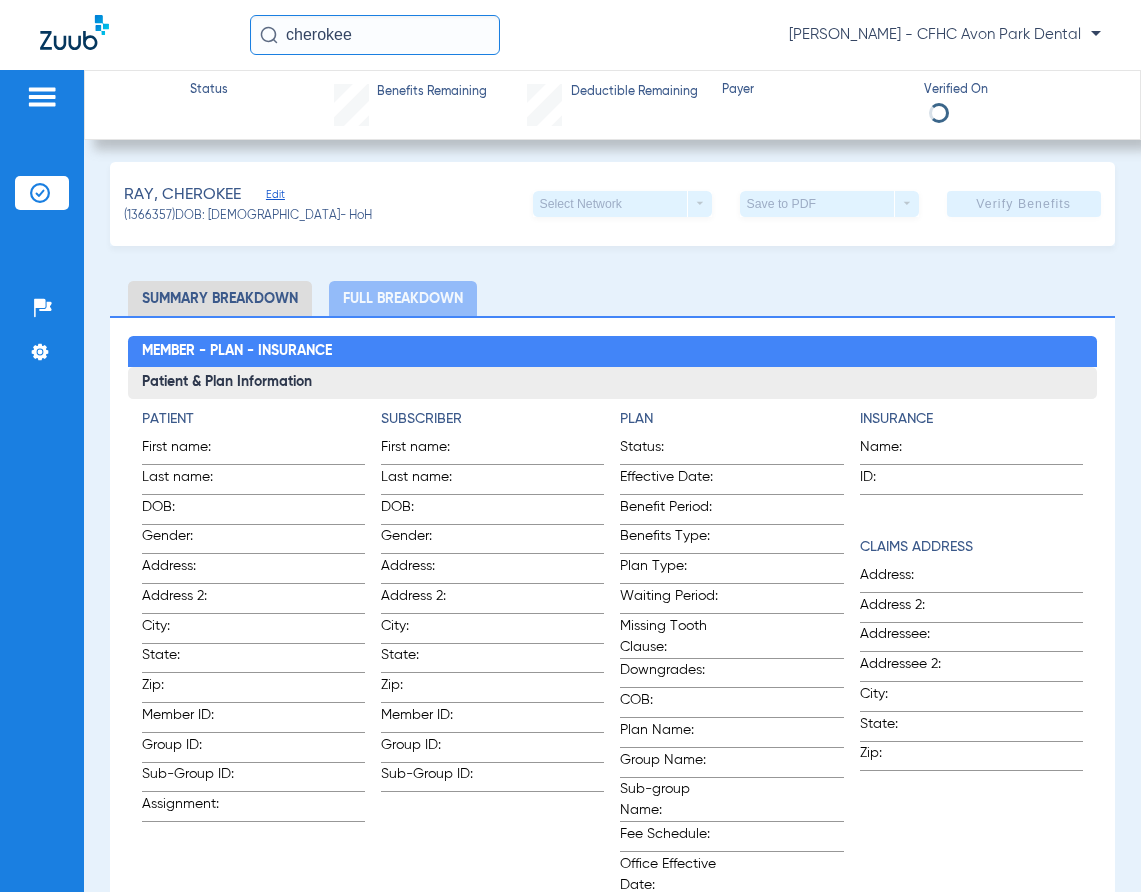 scroll, scrollTop: 0, scrollLeft: 0, axis: both 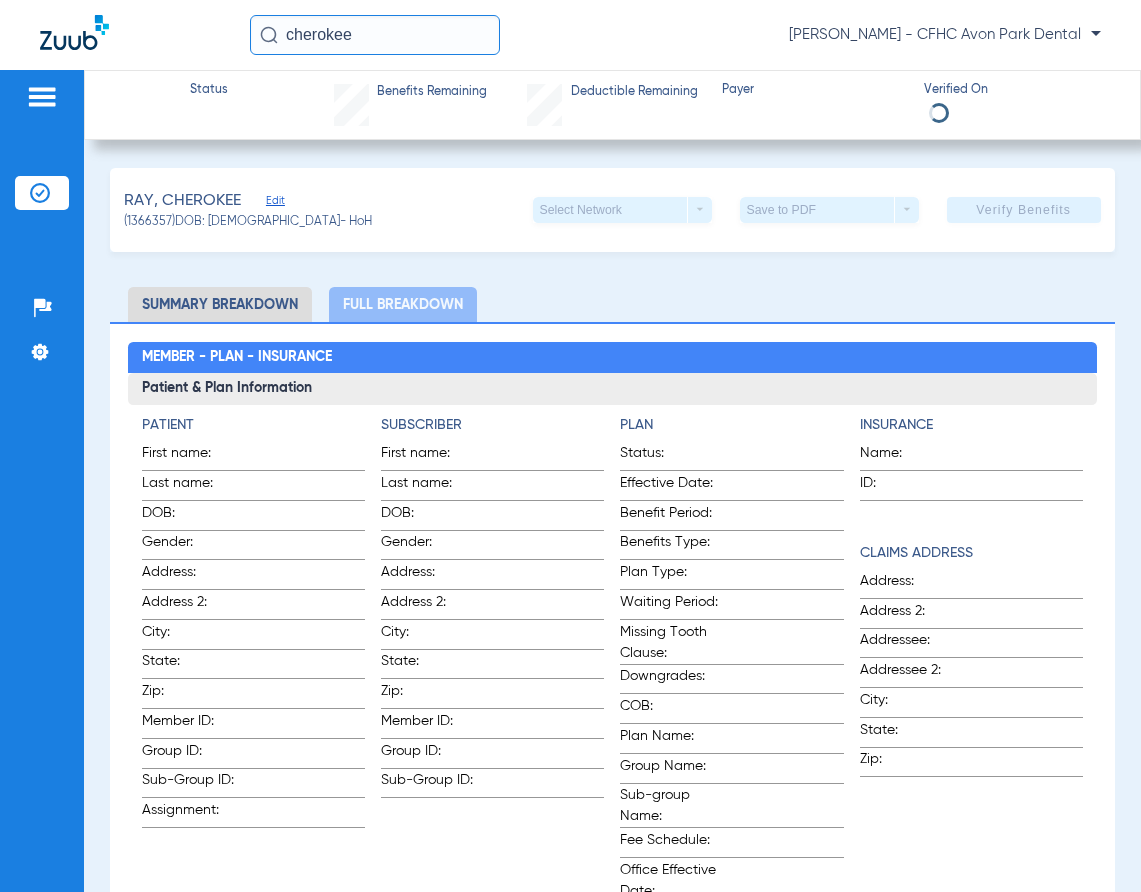 click on "RAY, CHEROKEE" 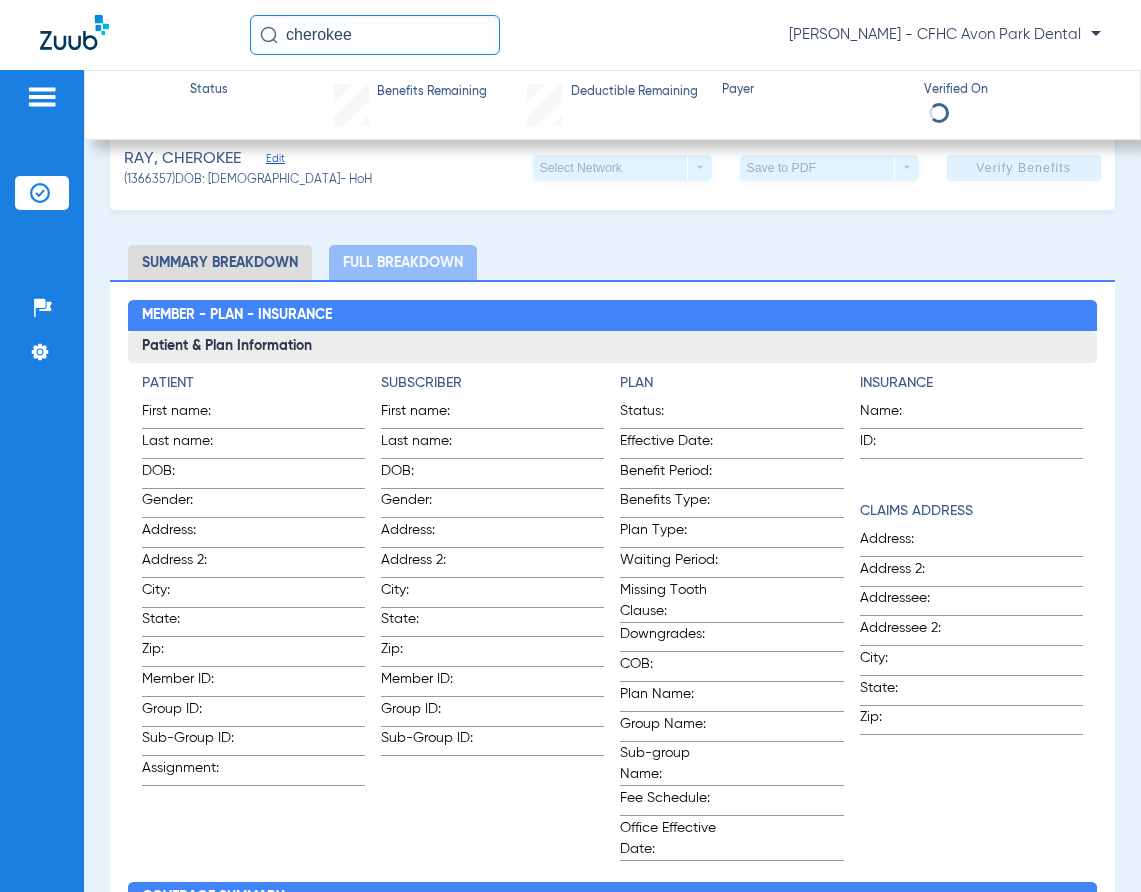 scroll, scrollTop: 0, scrollLeft: 0, axis: both 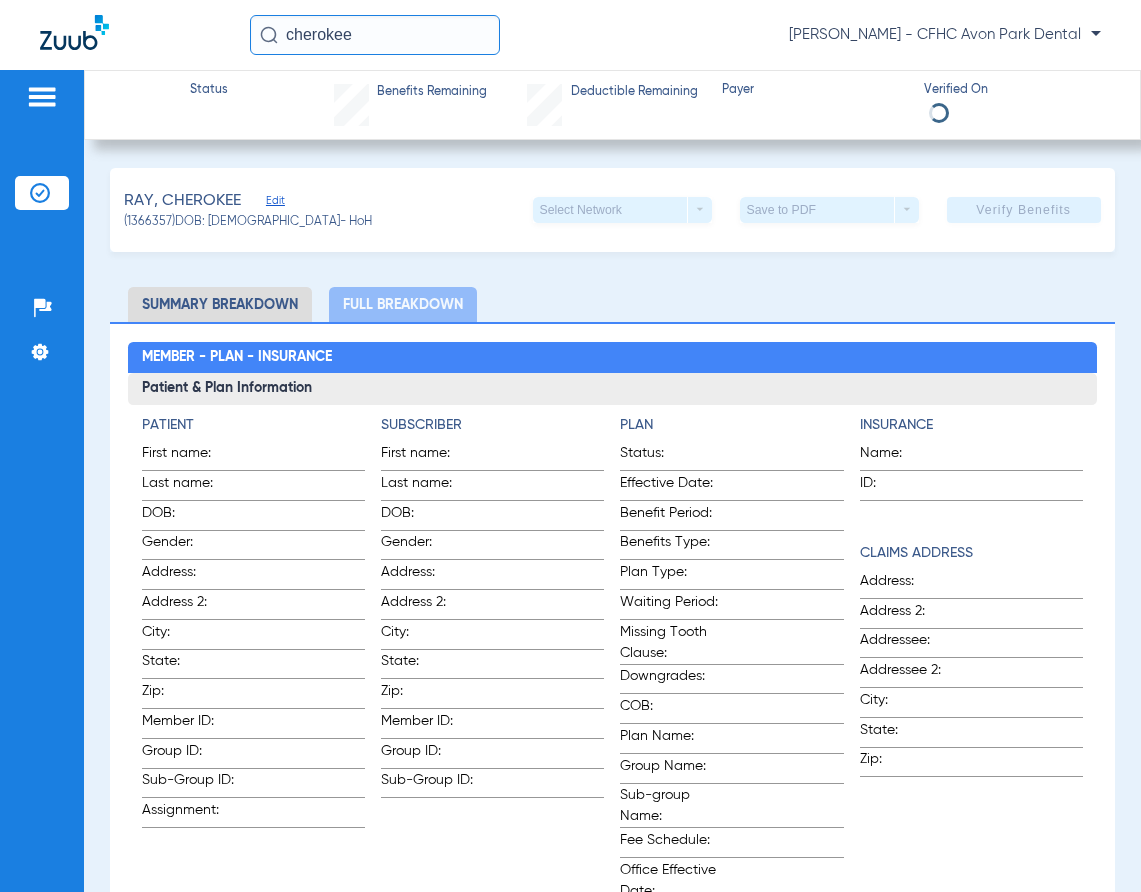 click 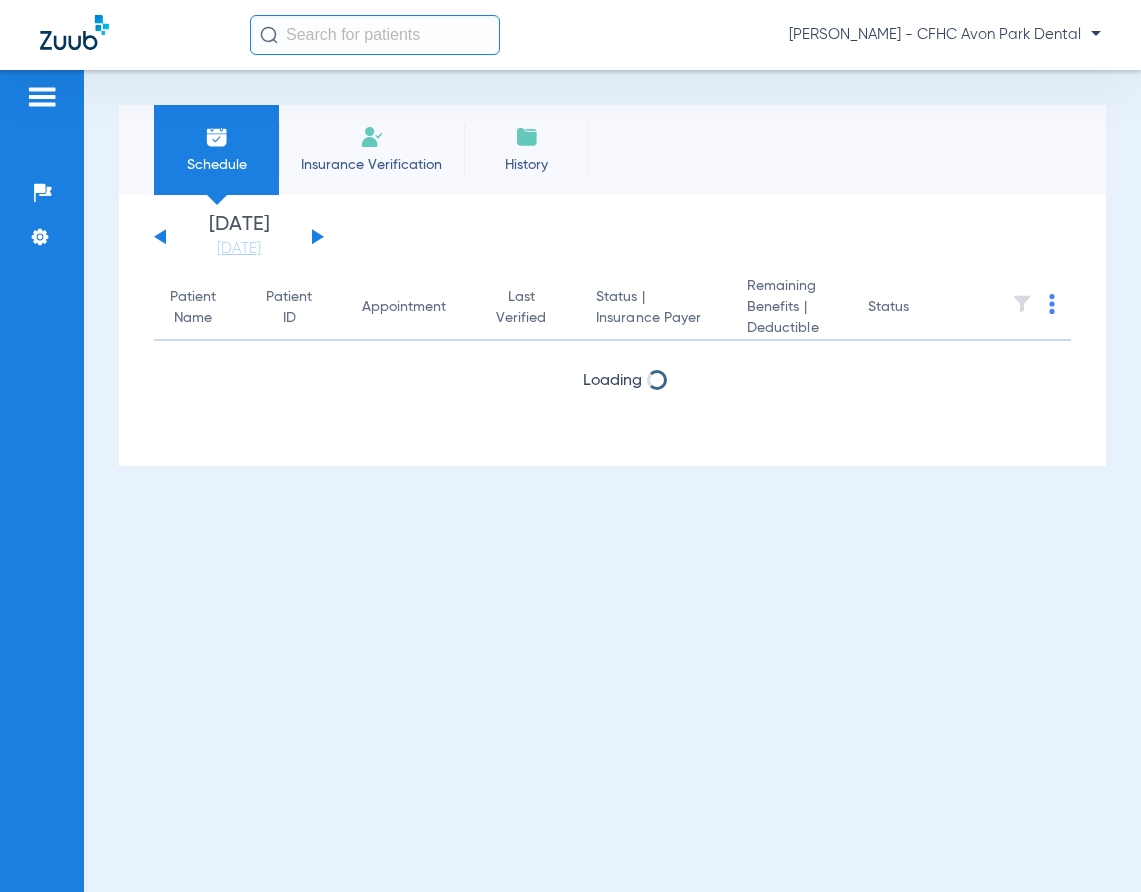 scroll, scrollTop: 0, scrollLeft: 0, axis: both 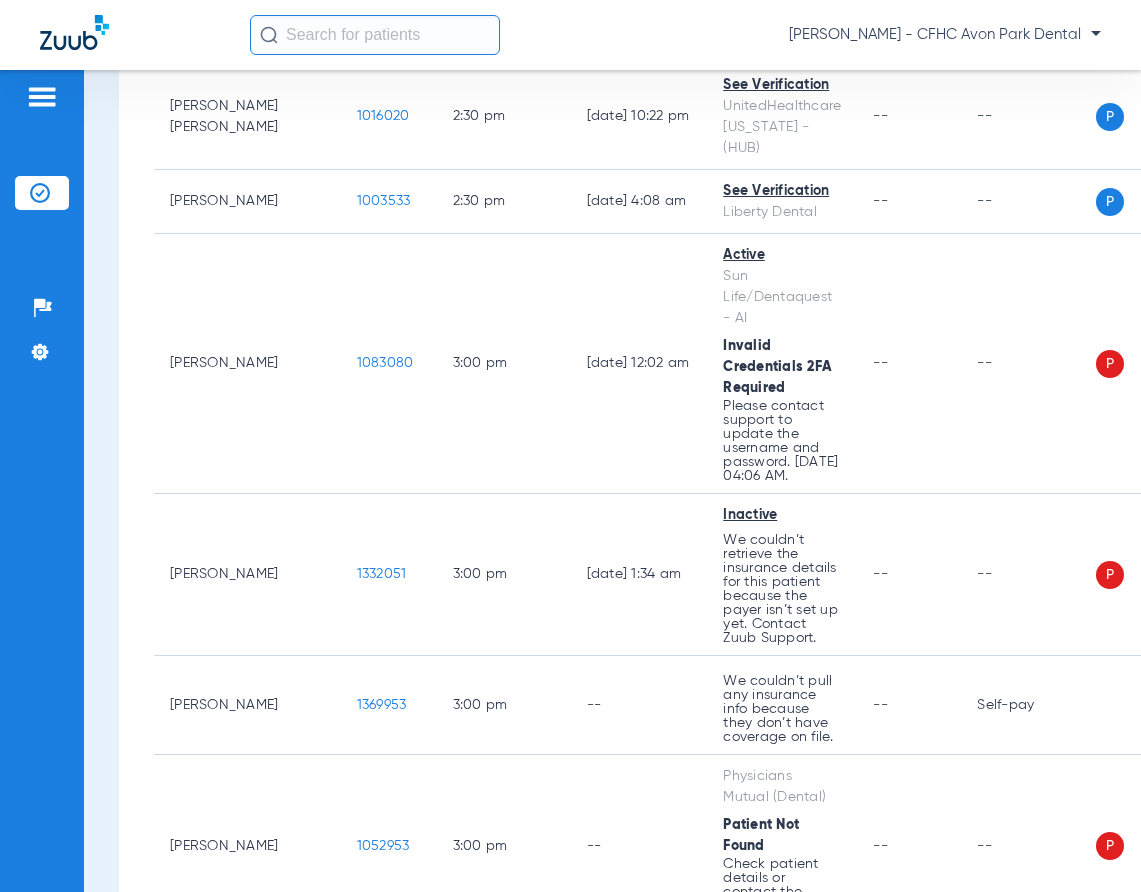 click 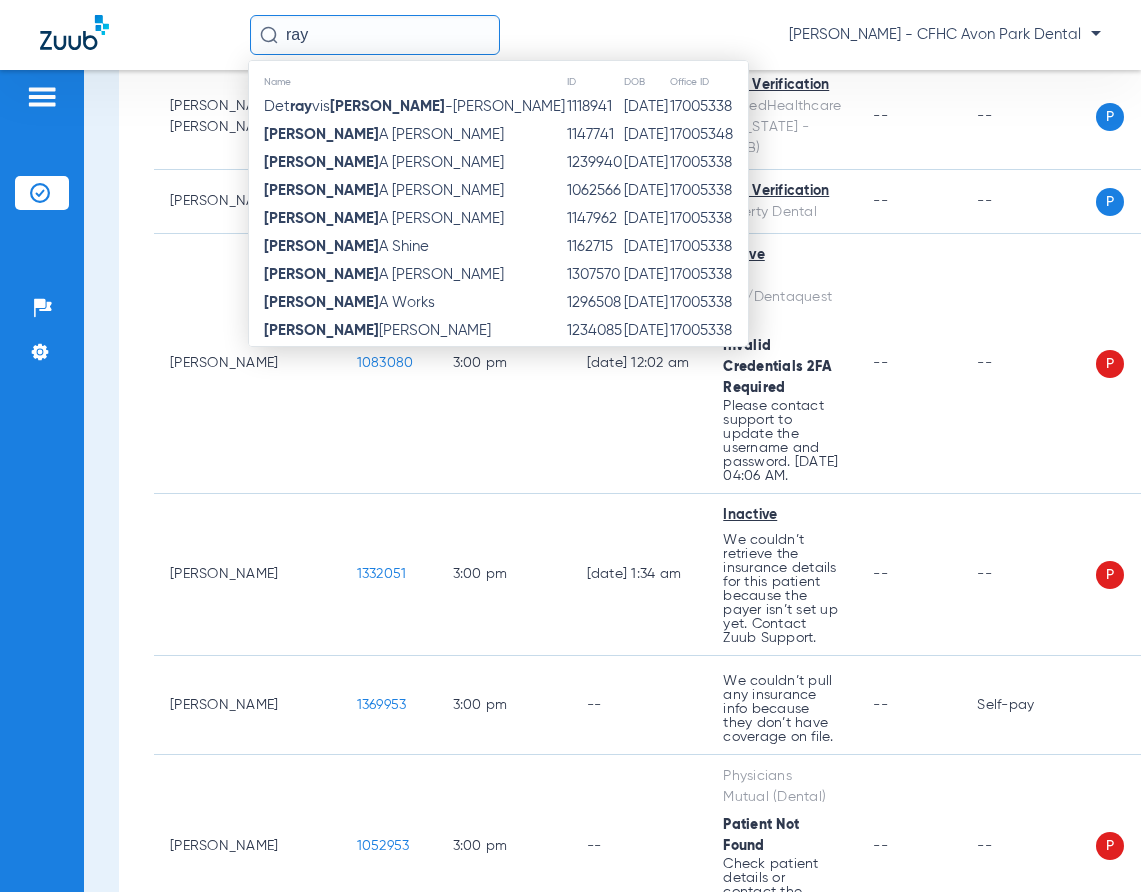 drag, startPoint x: 577, startPoint y: 50, endPoint x: 584, endPoint y: 32, distance: 19.313208 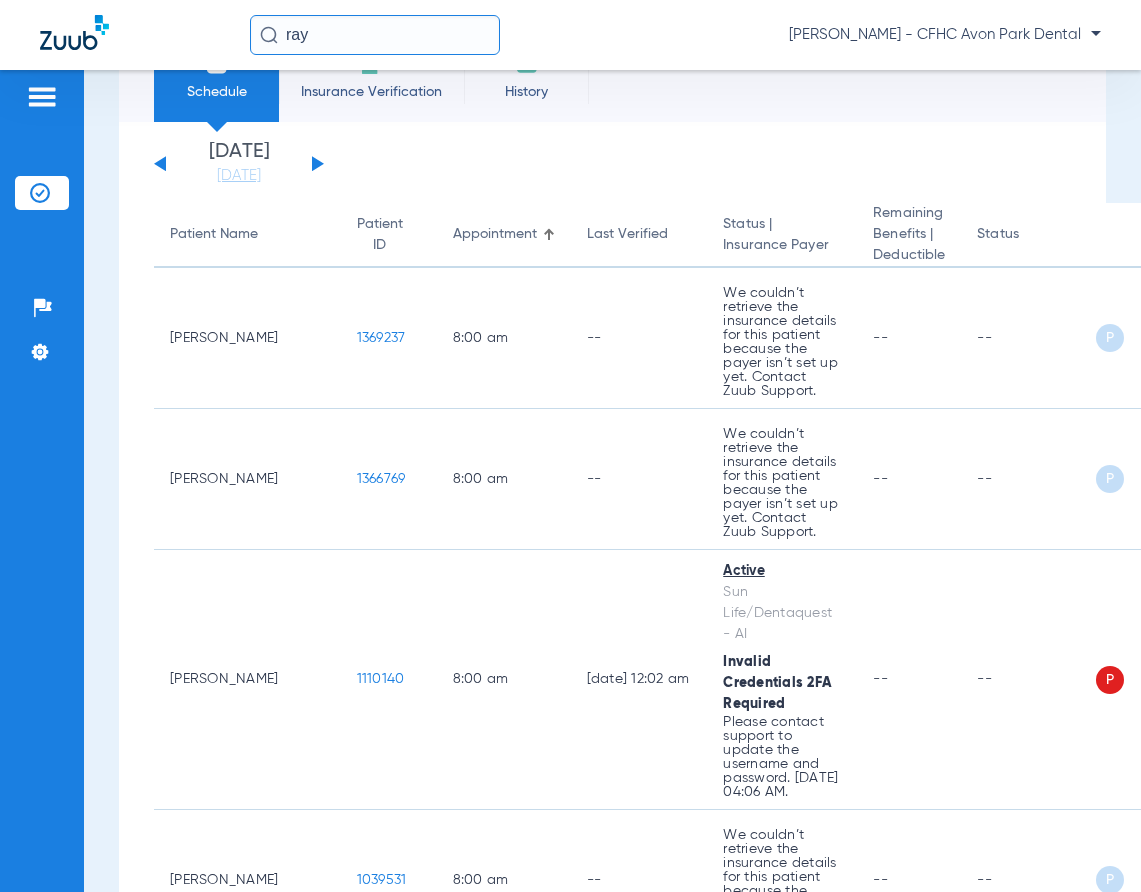 scroll, scrollTop: 0, scrollLeft: 0, axis: both 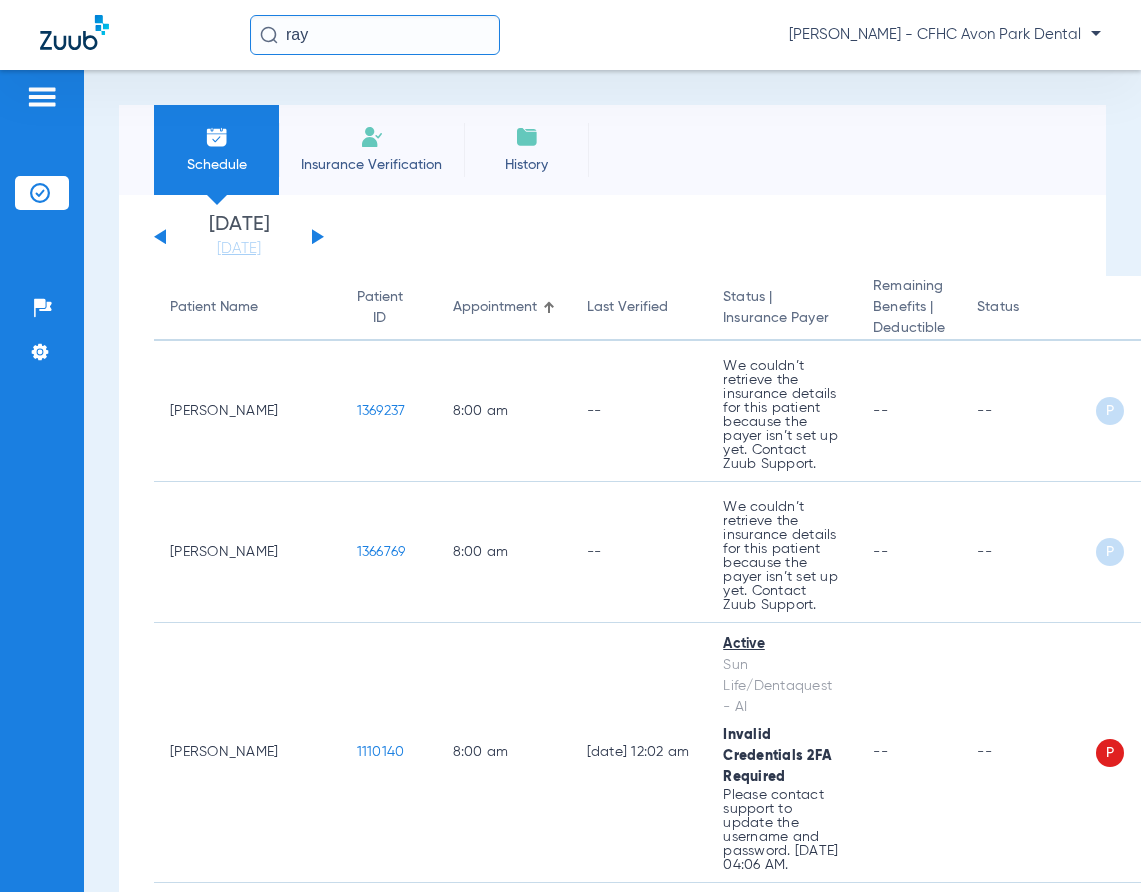 click 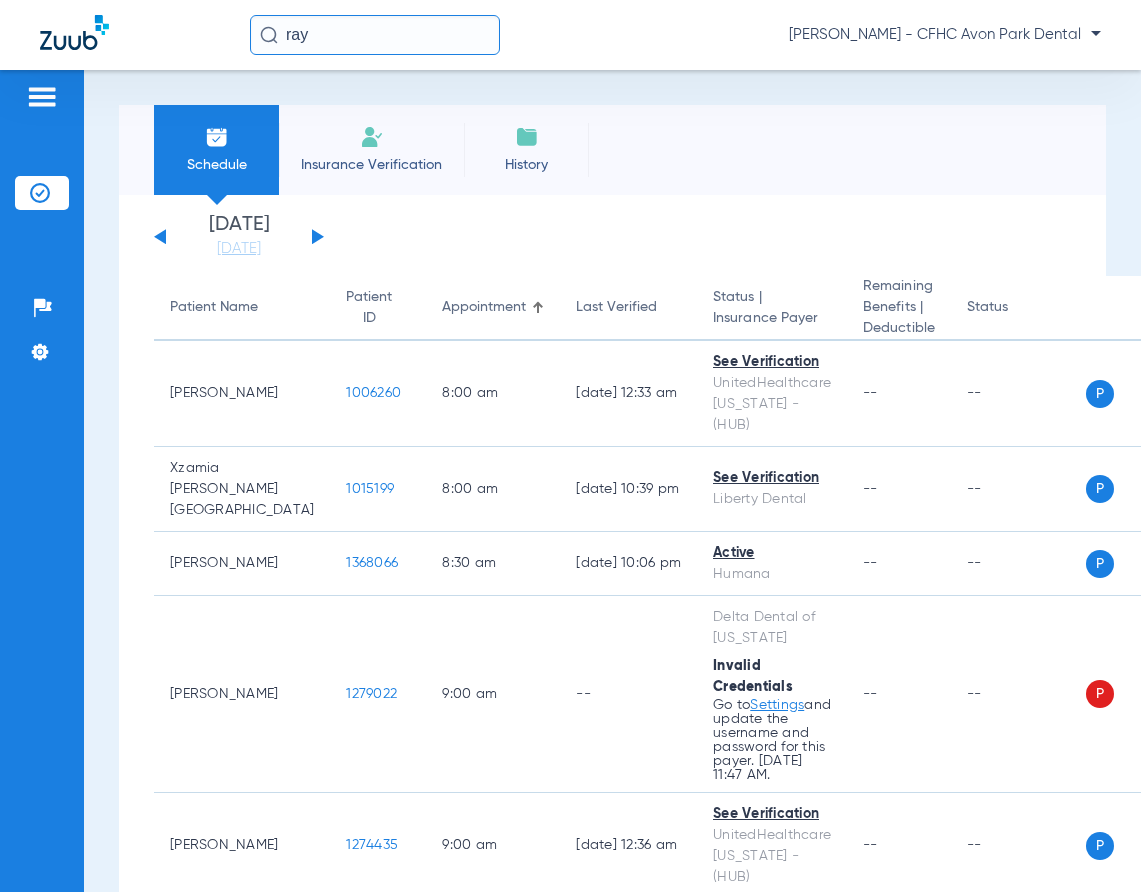 click on "ray" 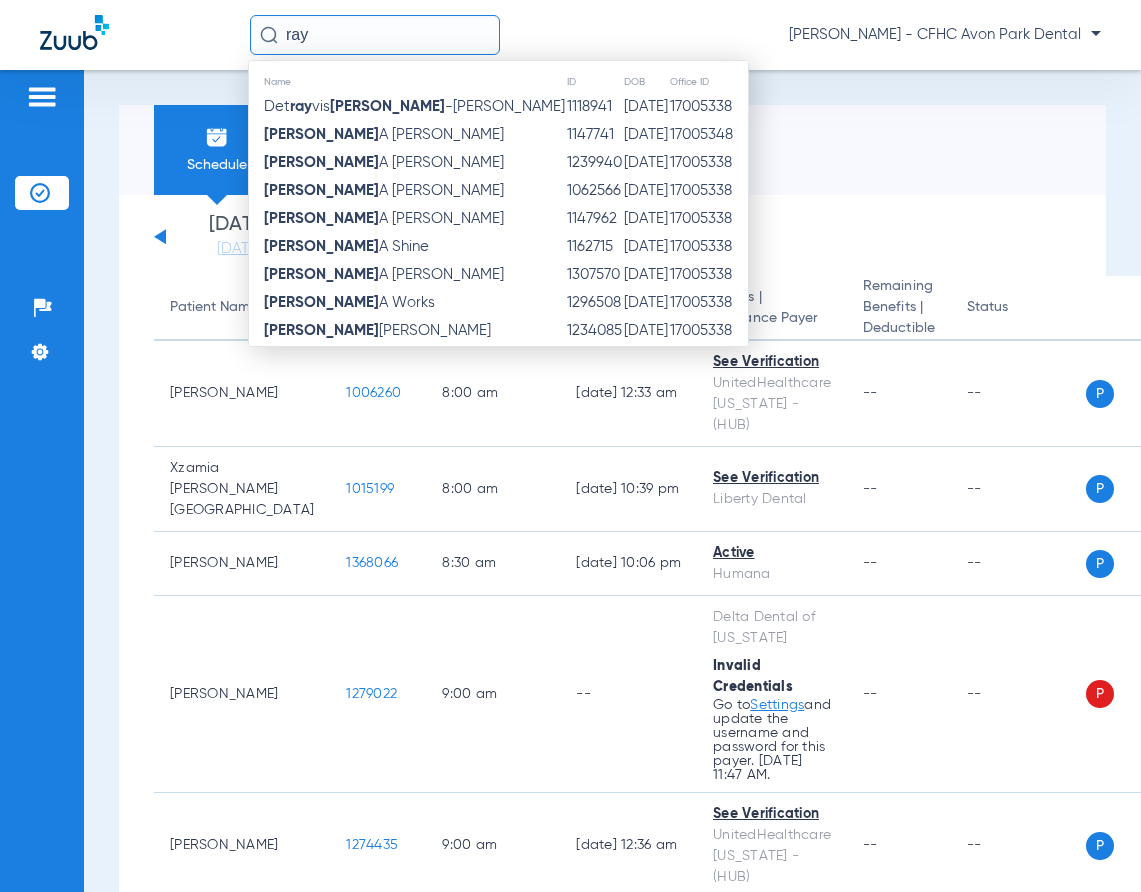 click on "ray" 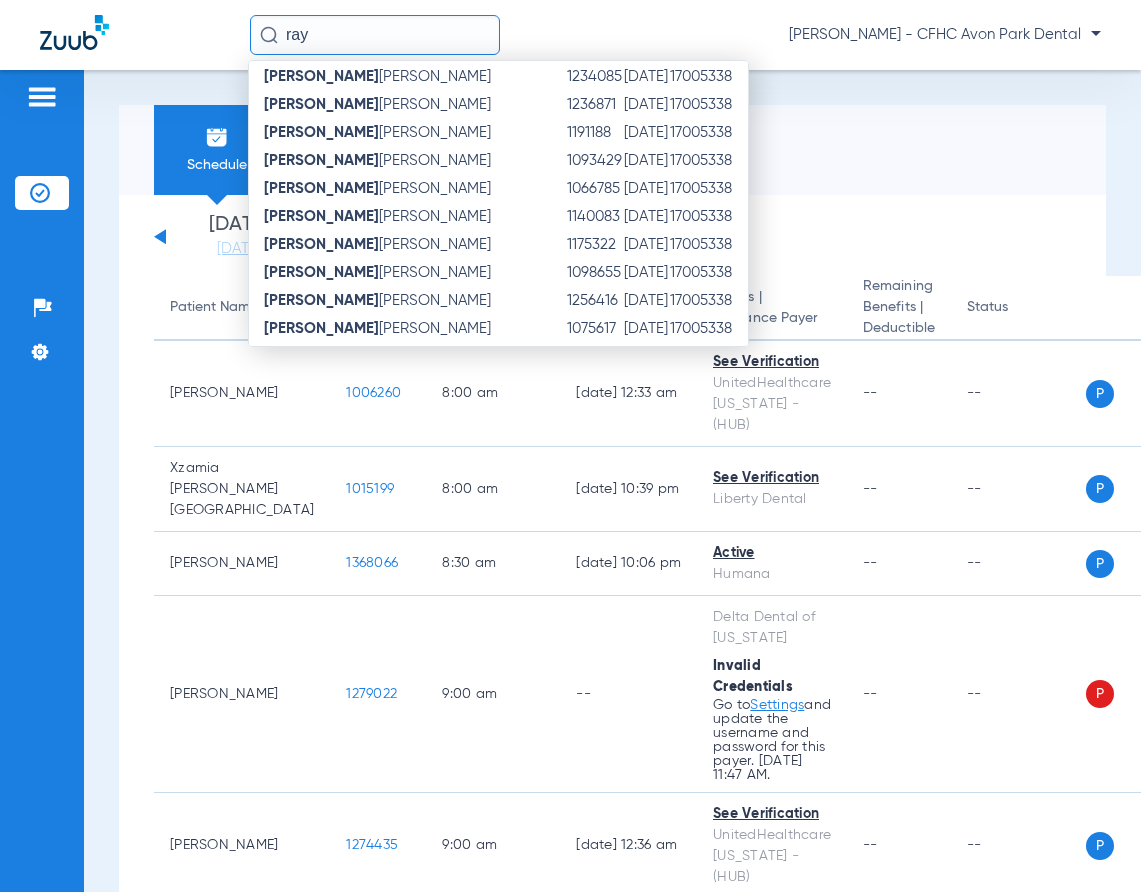 scroll, scrollTop: 317, scrollLeft: 0, axis: vertical 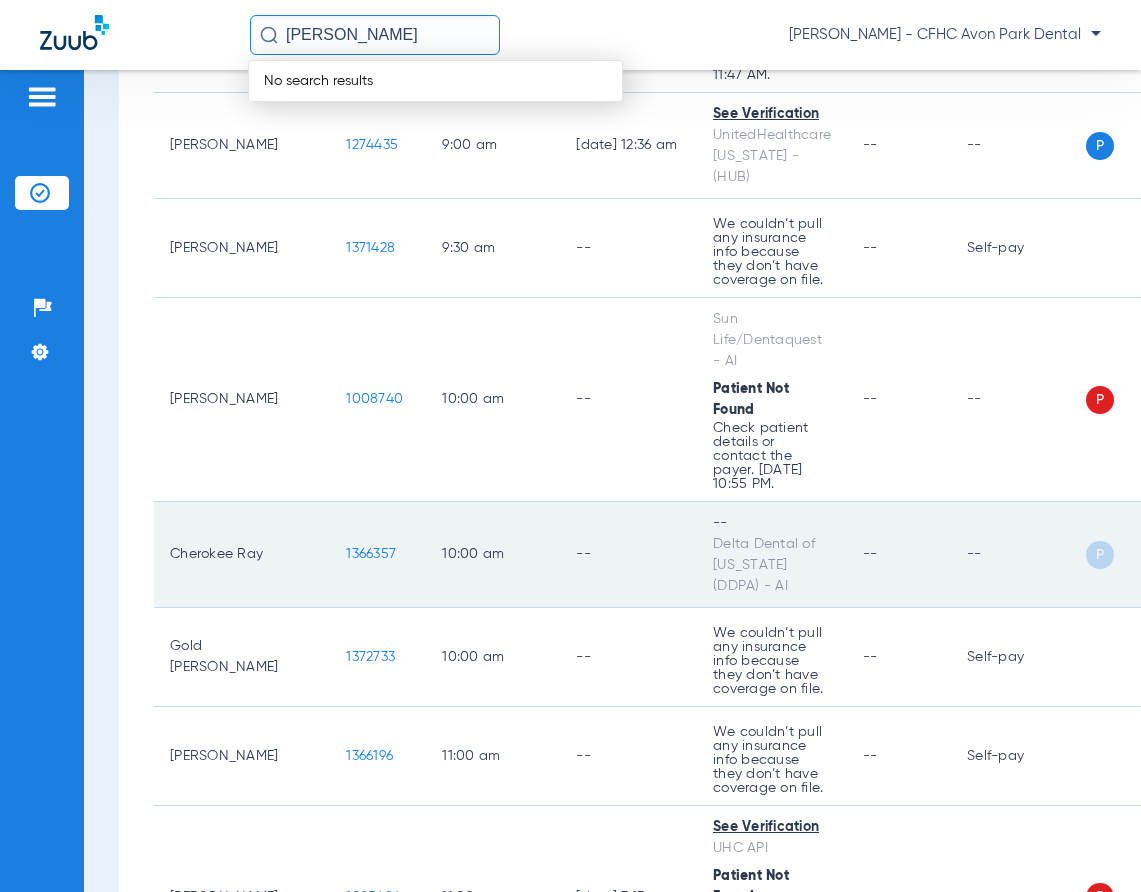 type on "ray cher" 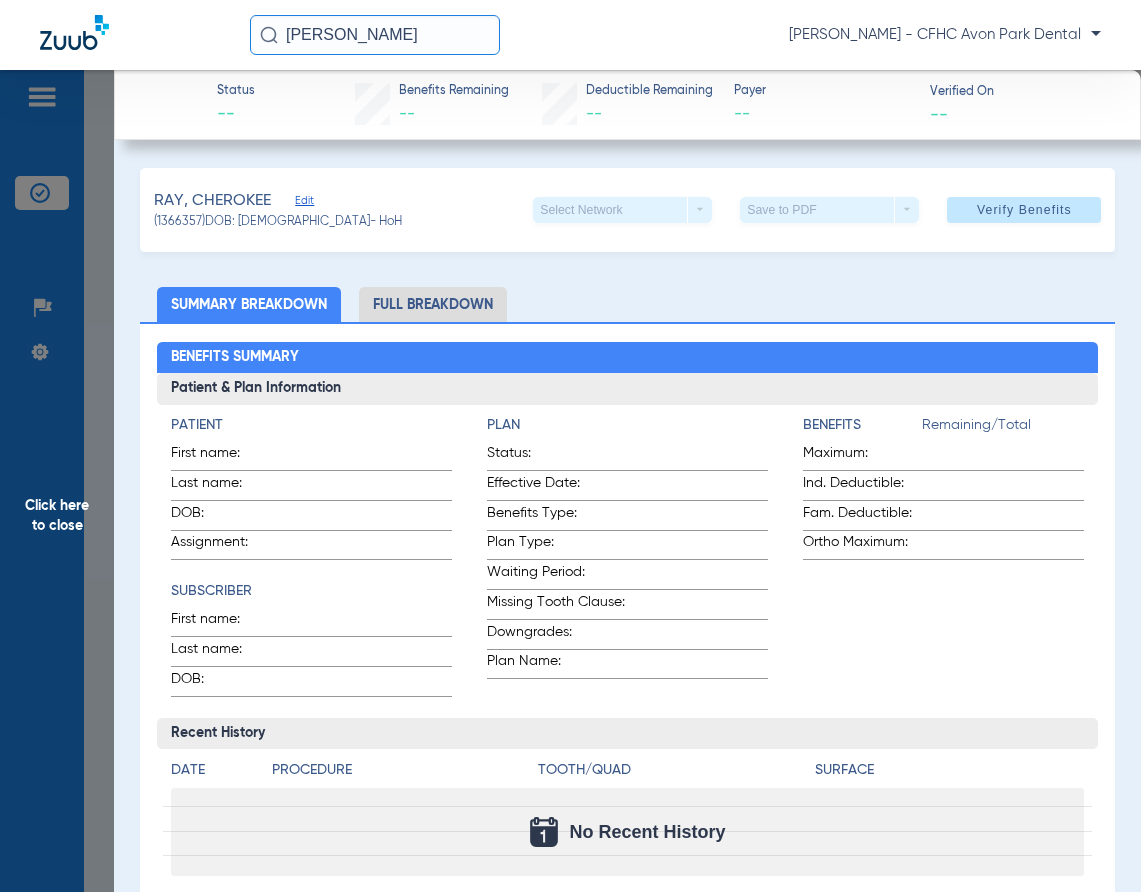 click on "Summary Breakdown   Full Breakdown" 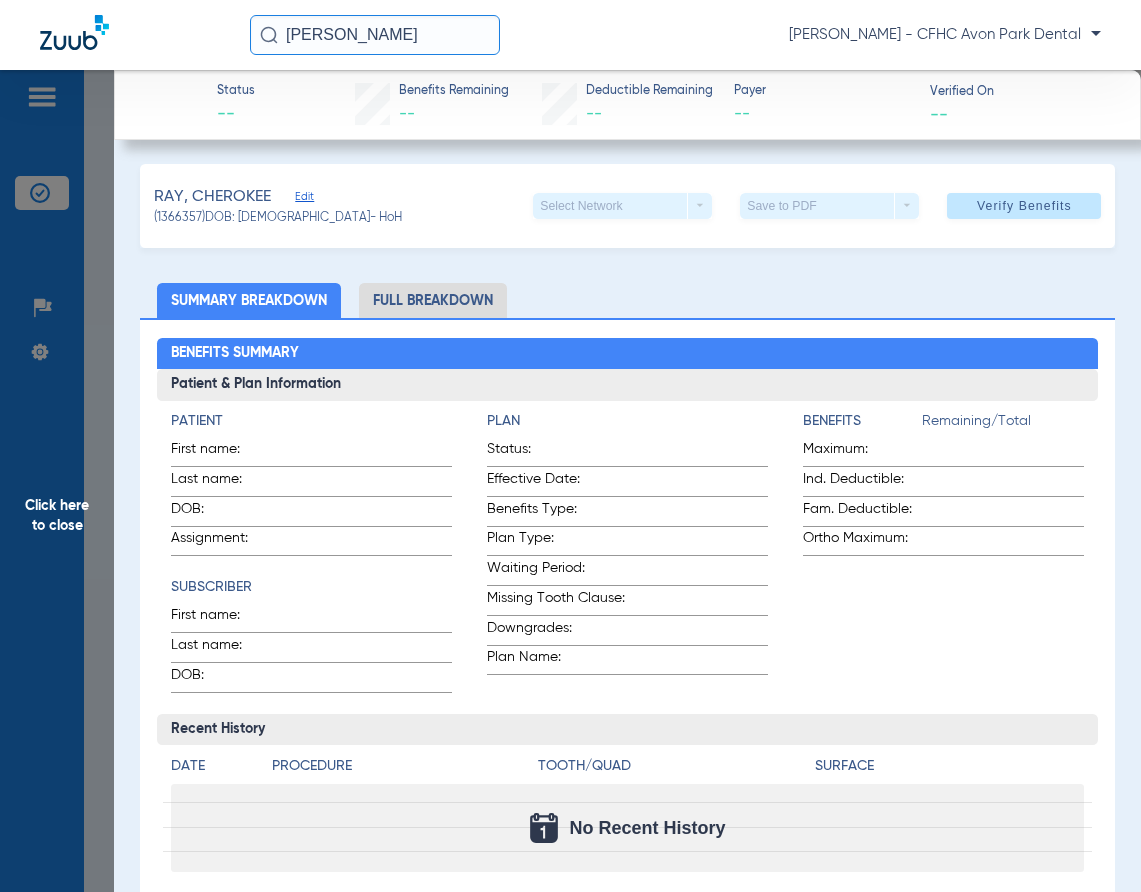 scroll, scrollTop: 0, scrollLeft: 0, axis: both 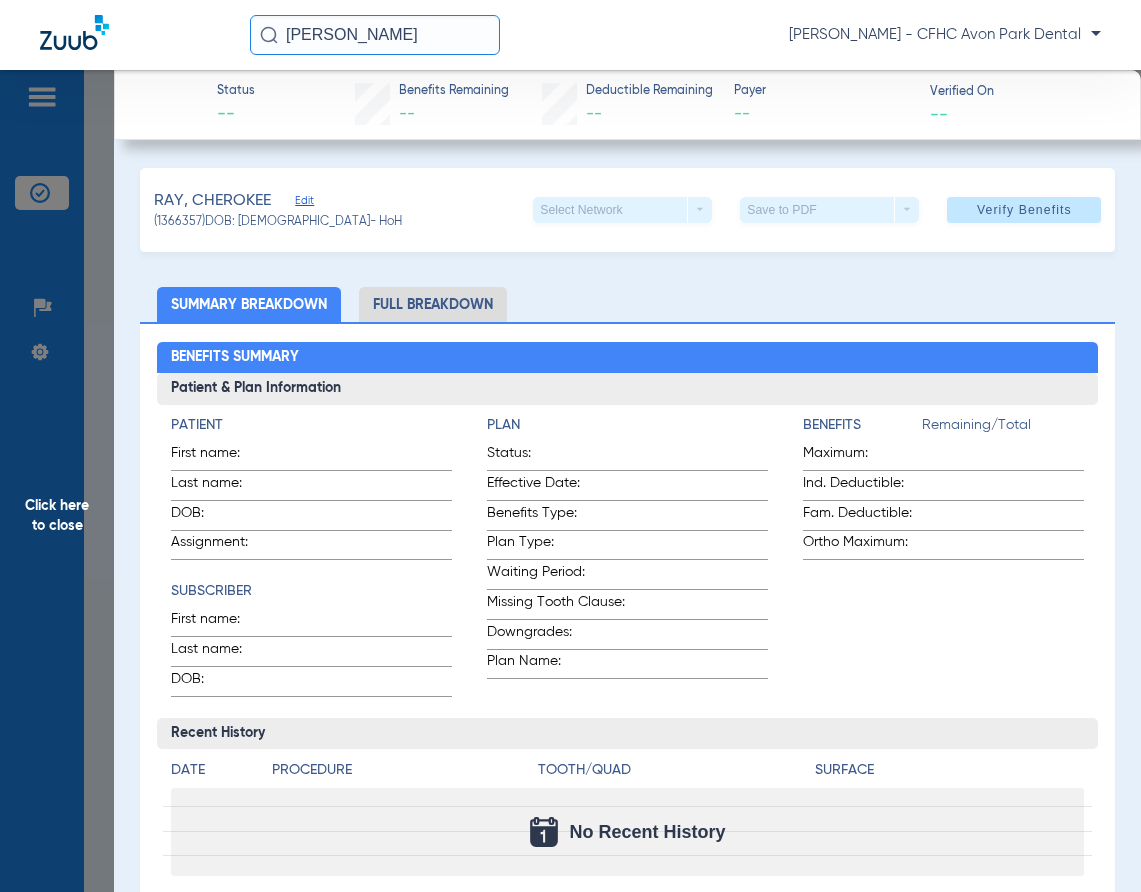 click on "Full Breakdown" 